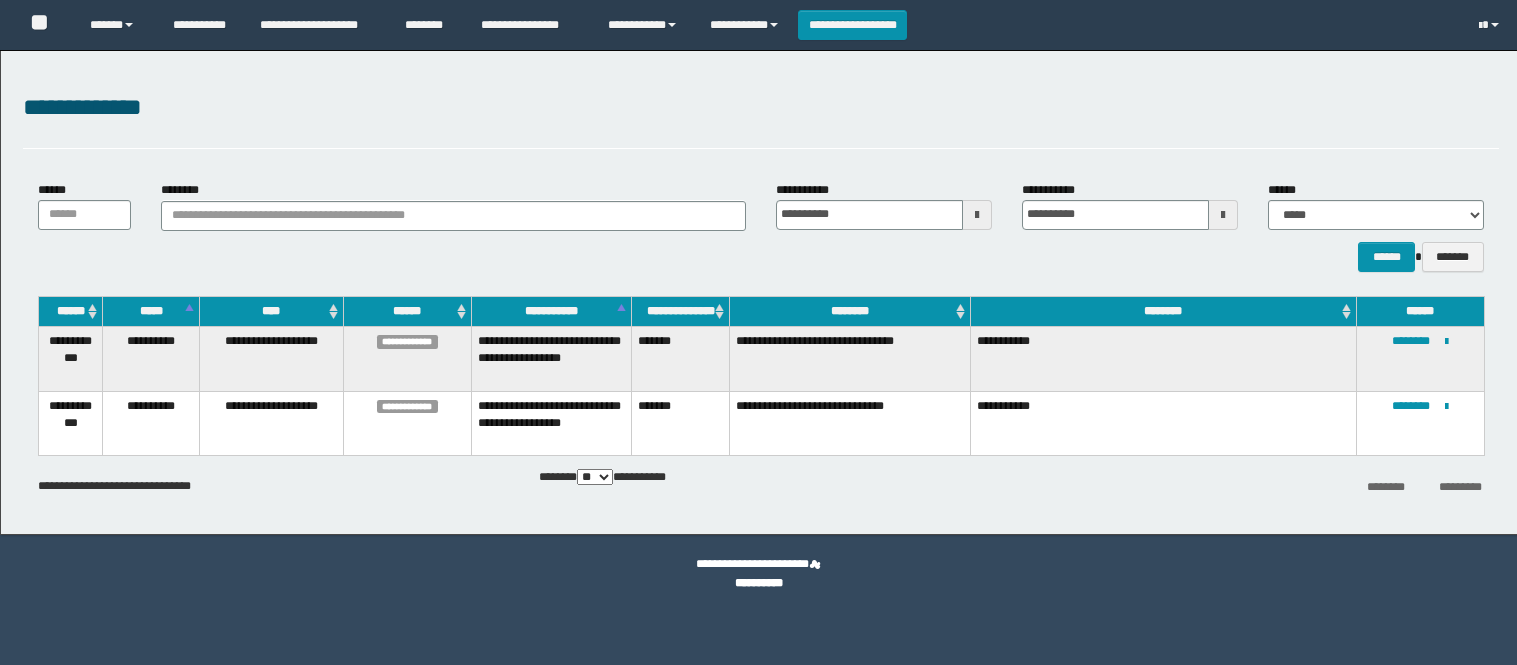 scroll, scrollTop: 0, scrollLeft: 0, axis: both 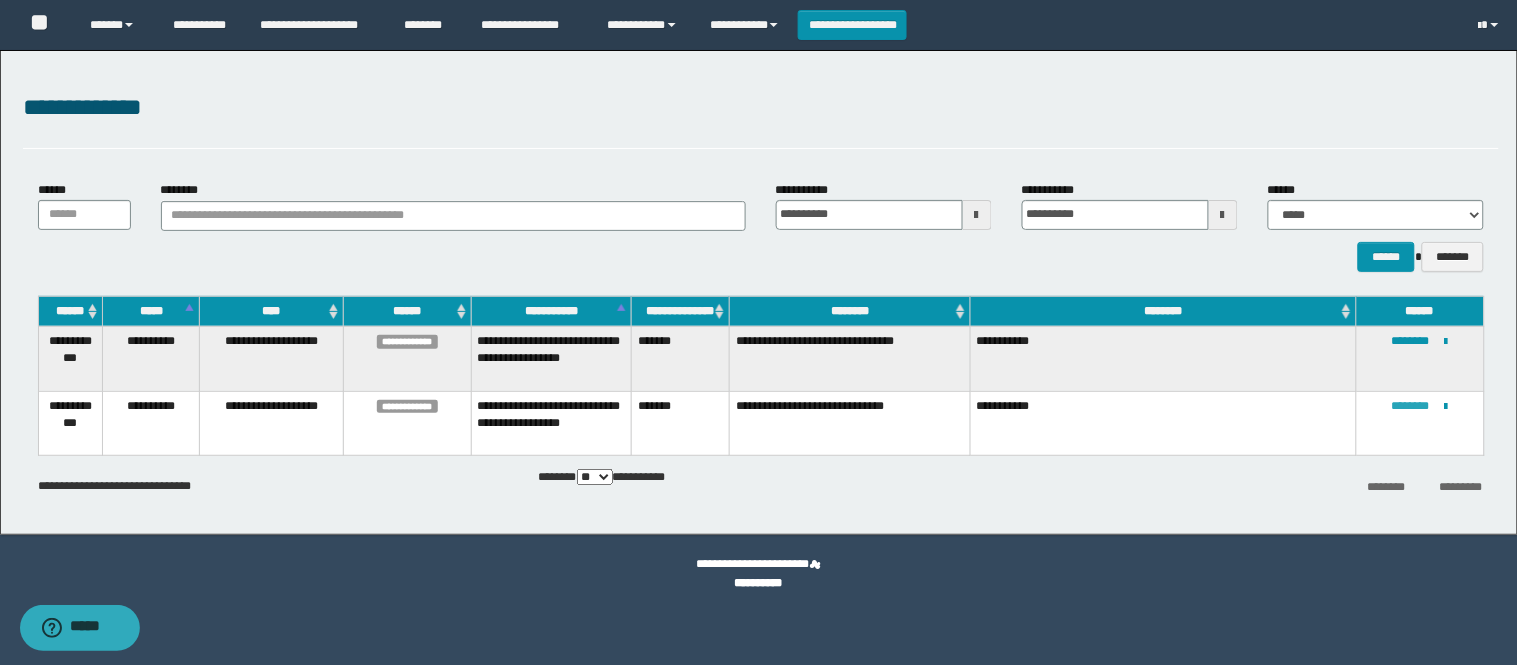 click on "********" at bounding box center [1411, 406] 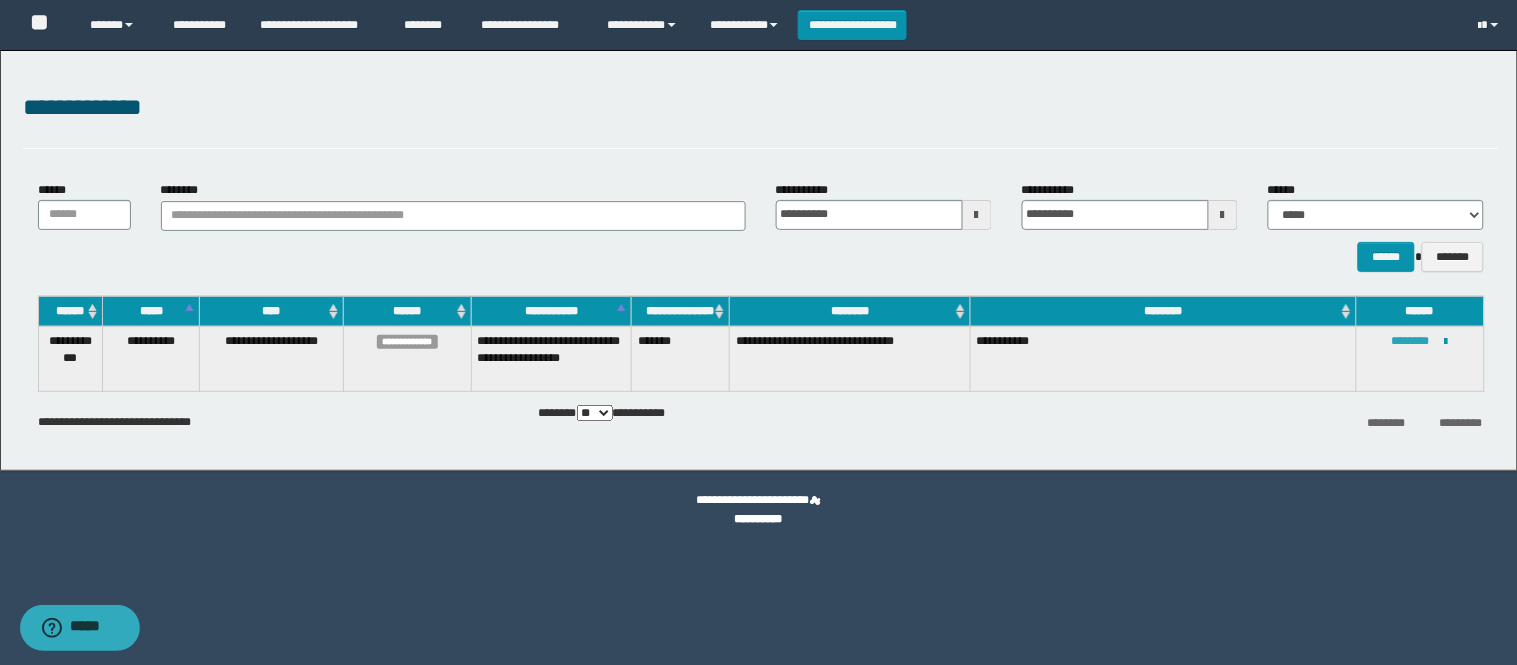 click on "********" at bounding box center (1411, 341) 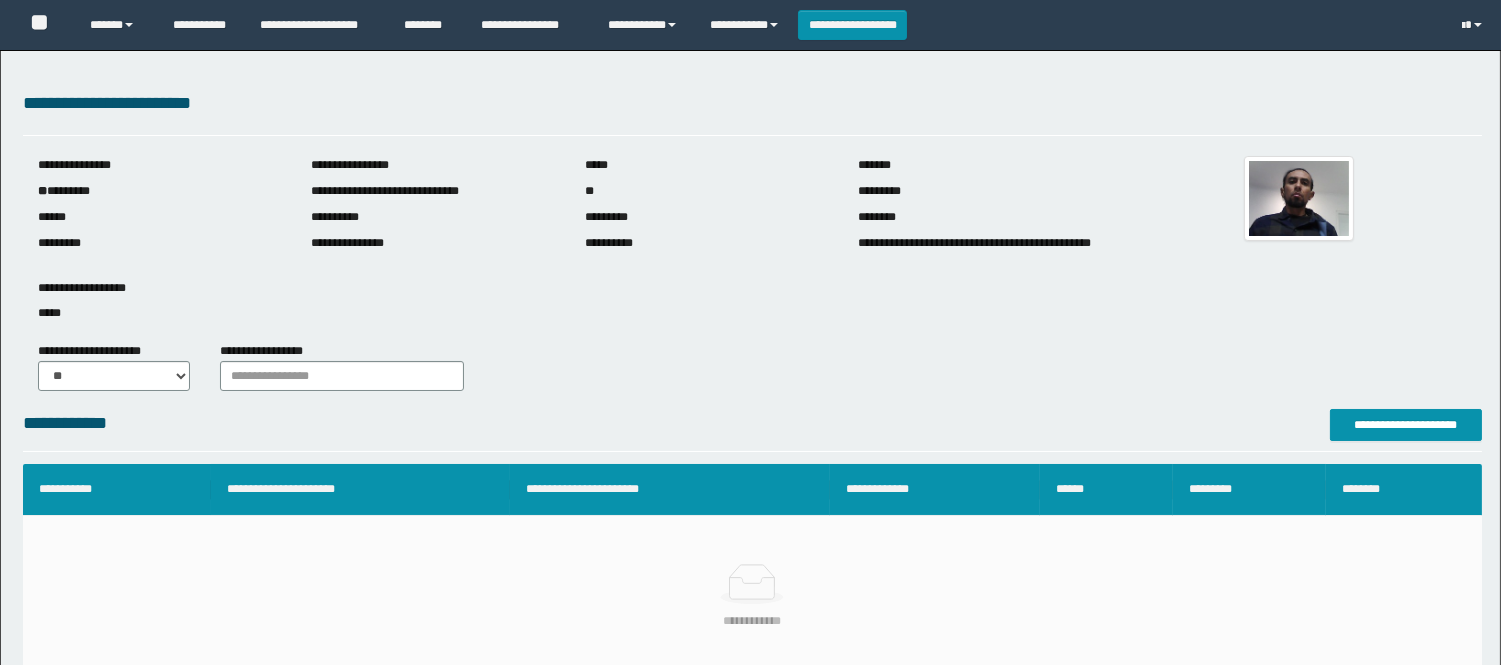 scroll, scrollTop: 0, scrollLeft: 0, axis: both 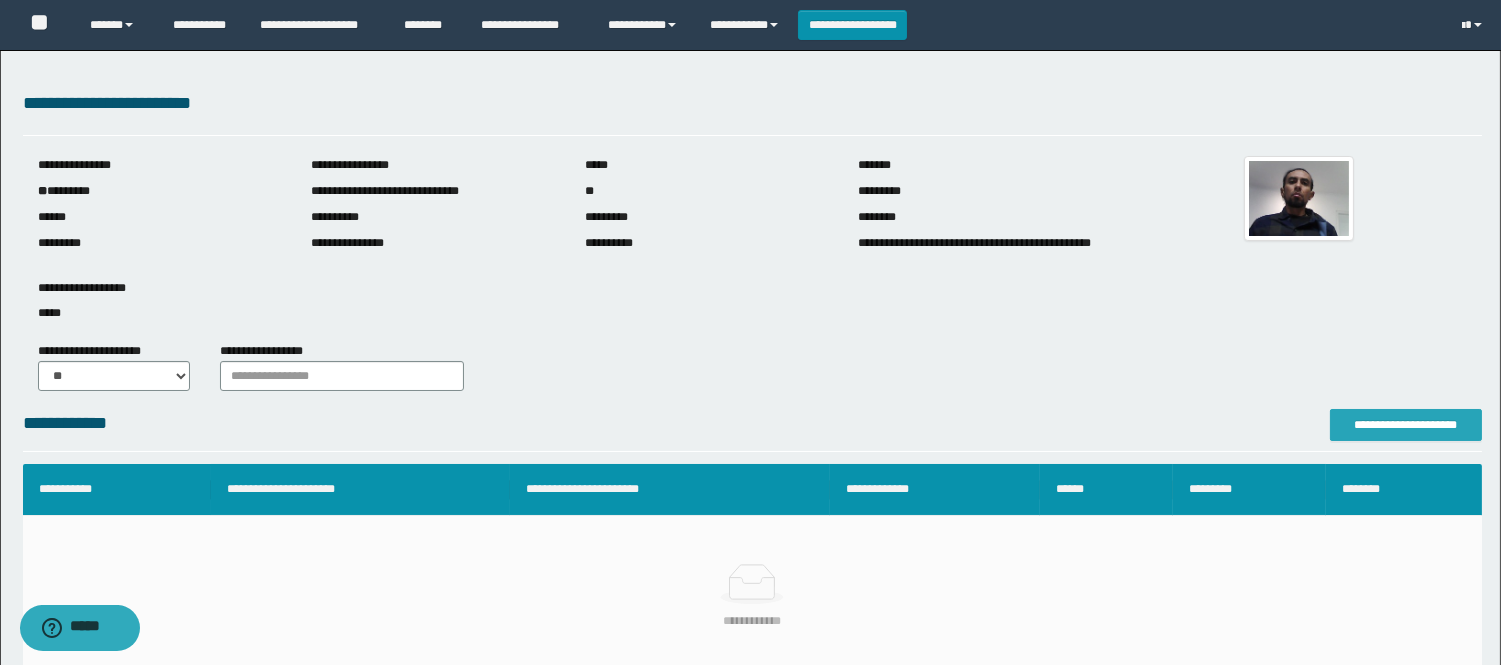 click on "**********" at bounding box center (1406, 425) 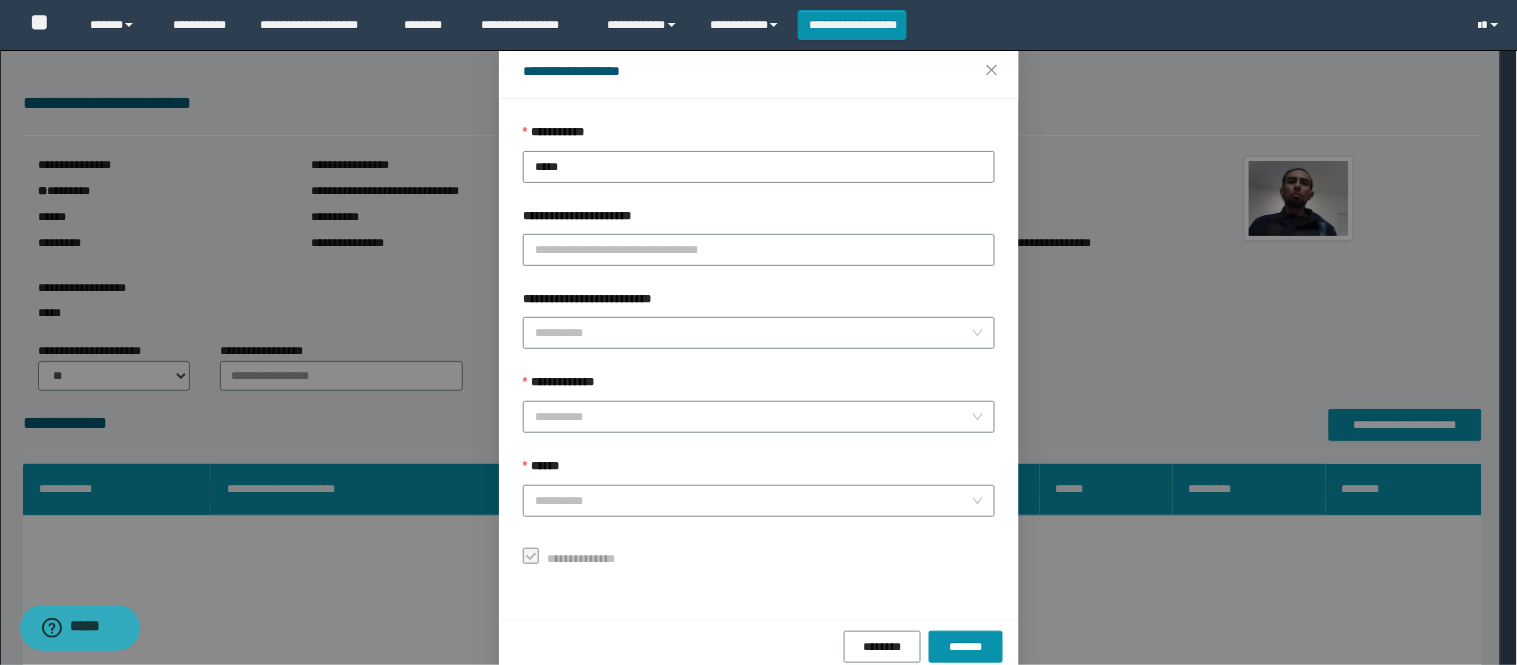 scroll, scrollTop: 87, scrollLeft: 0, axis: vertical 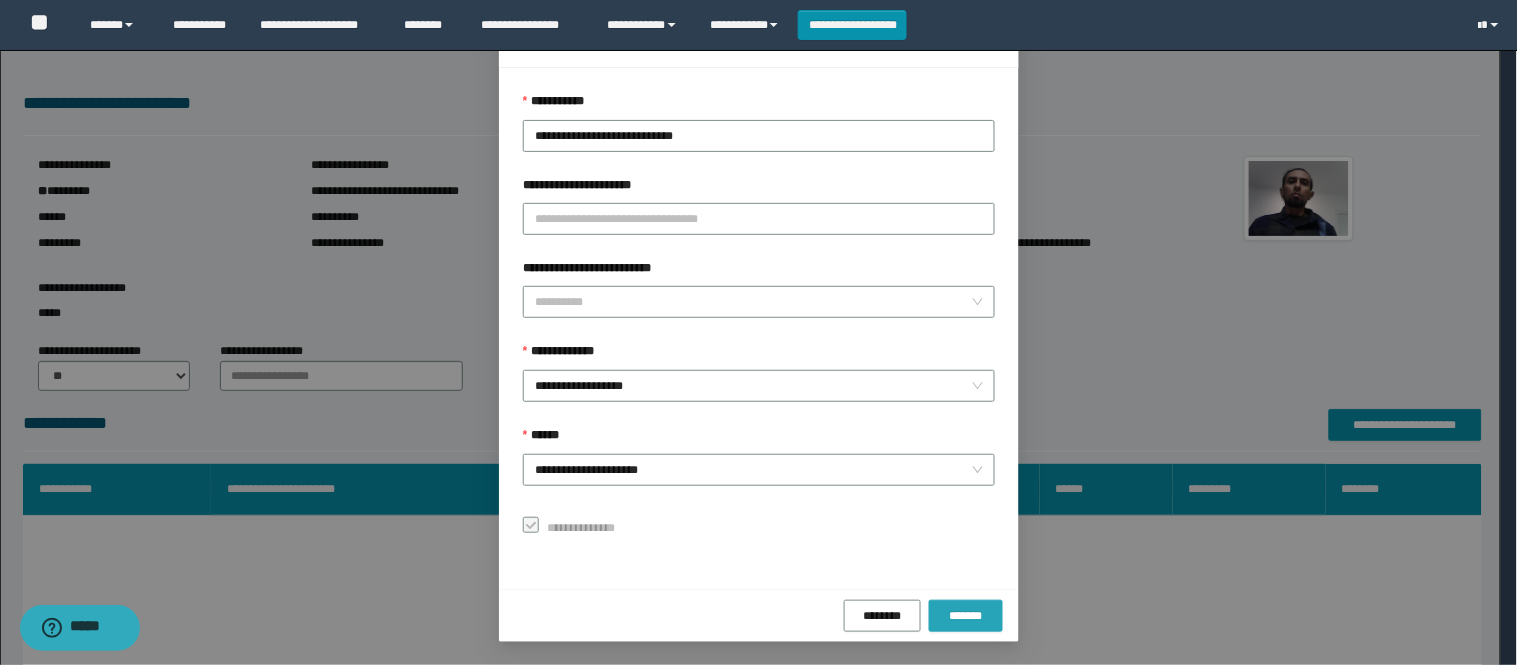 click on "*******" at bounding box center [966, 616] 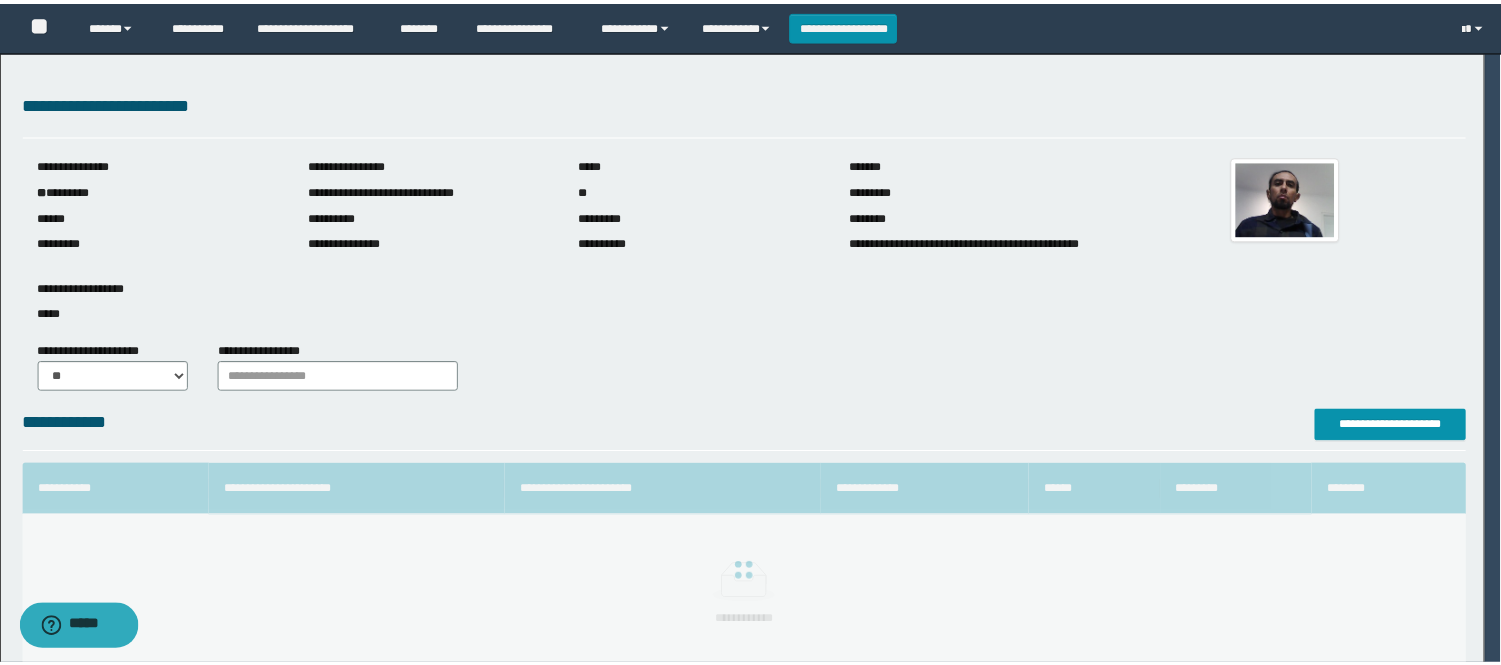 scroll, scrollTop: 41, scrollLeft: 0, axis: vertical 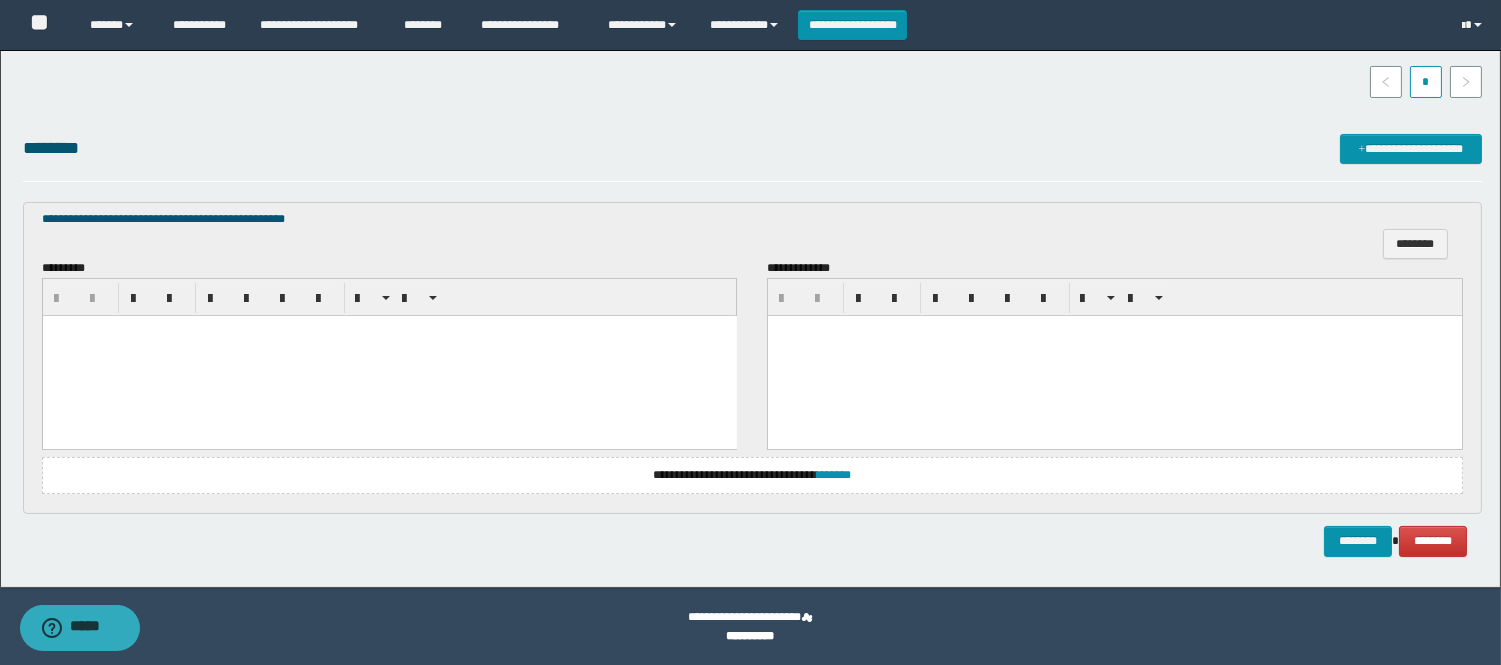 click on "**********" at bounding box center (752, 475) 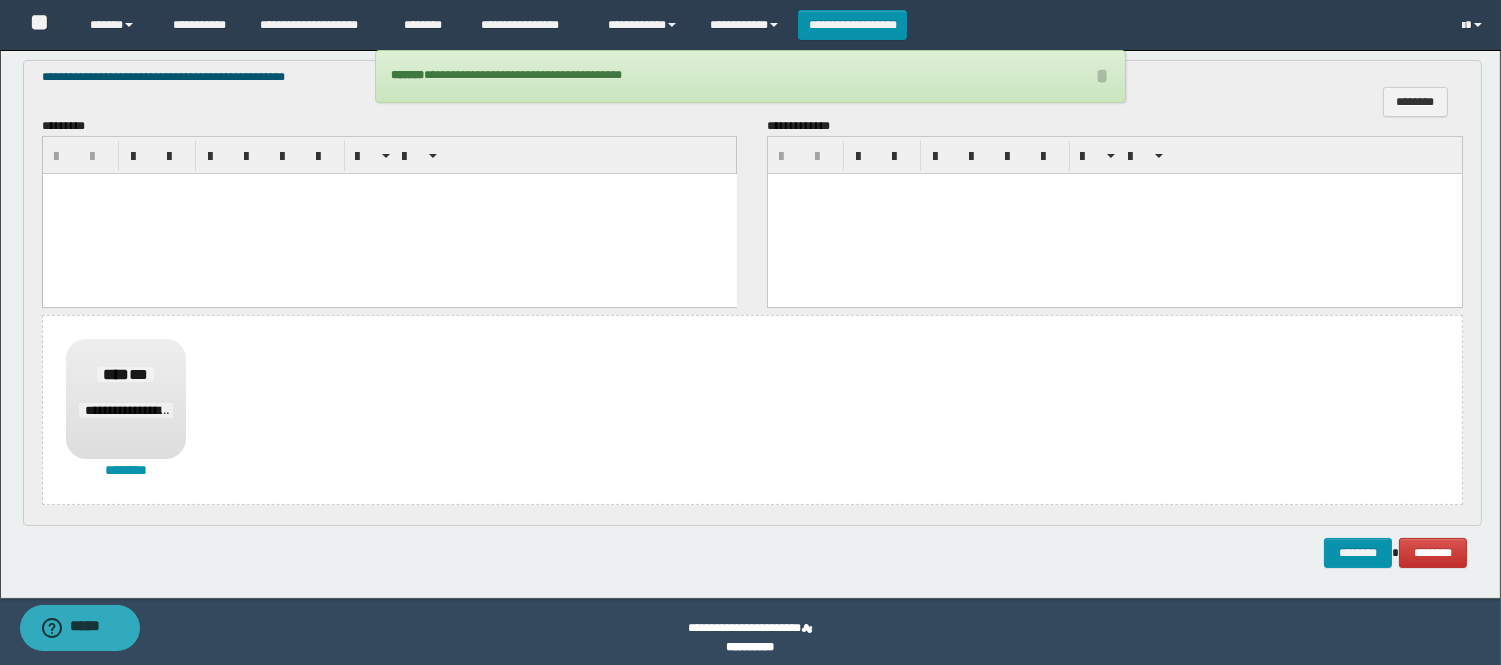 scroll, scrollTop: 684, scrollLeft: 0, axis: vertical 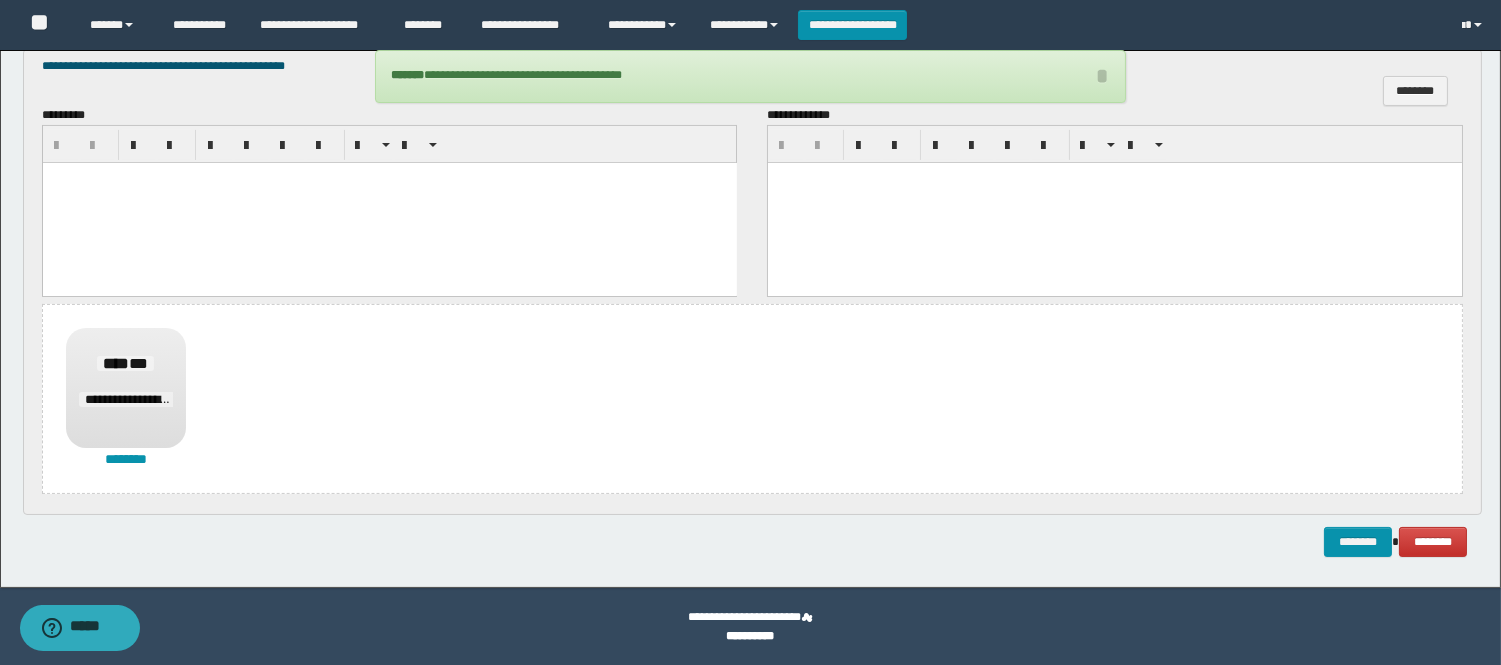 click at bounding box center (1115, 202) 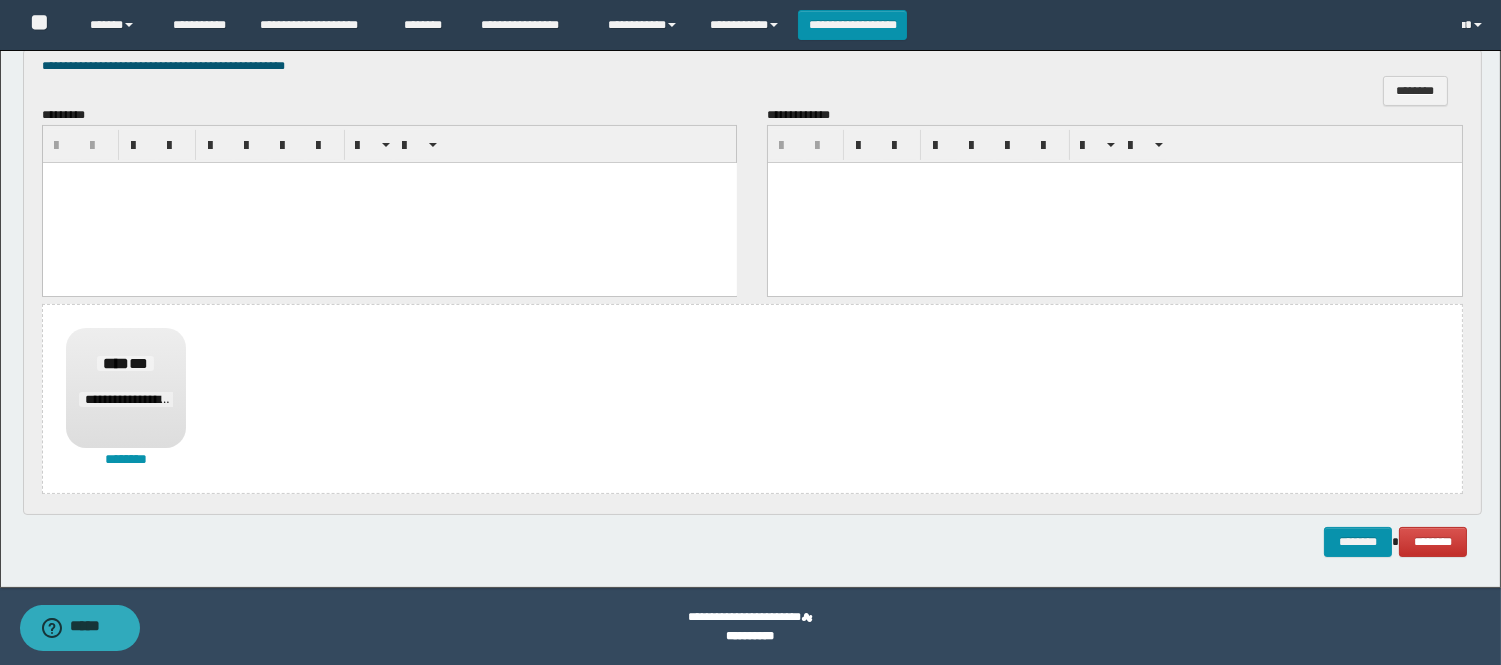 type 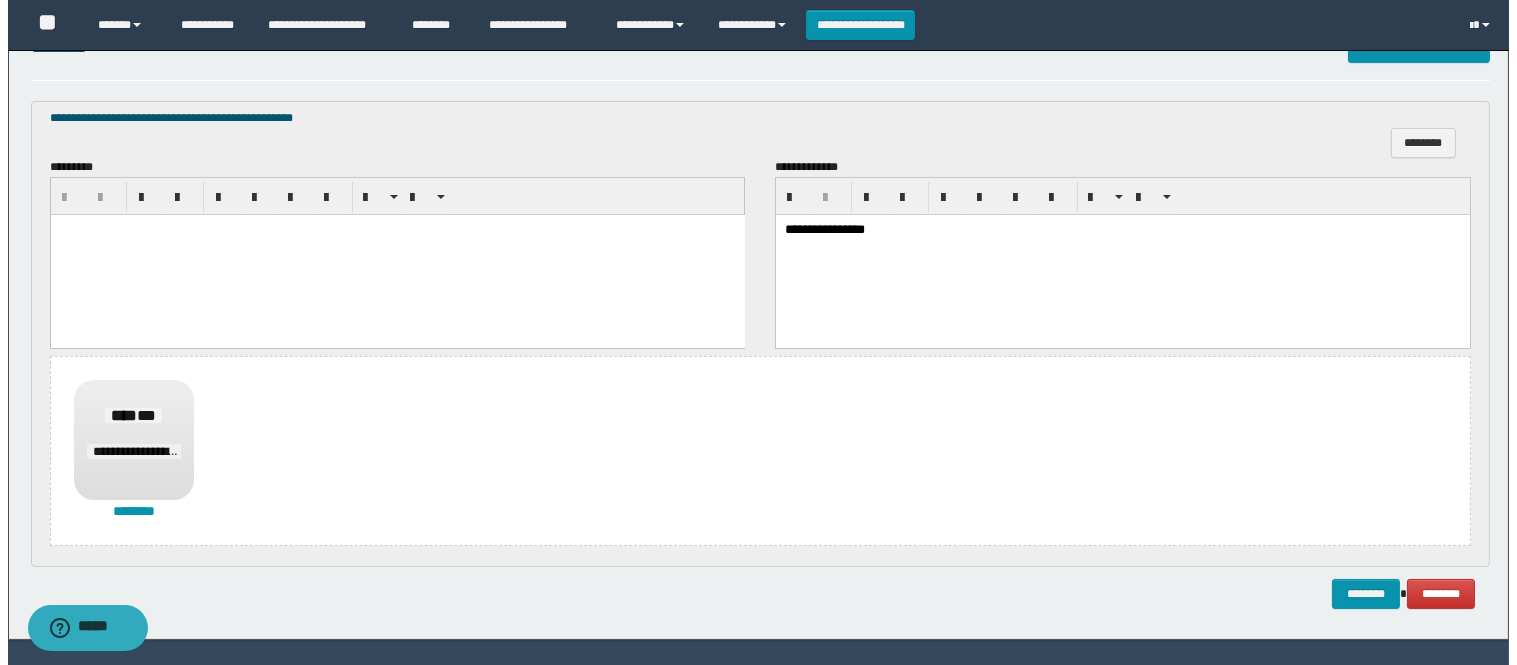 scroll, scrollTop: 684, scrollLeft: 0, axis: vertical 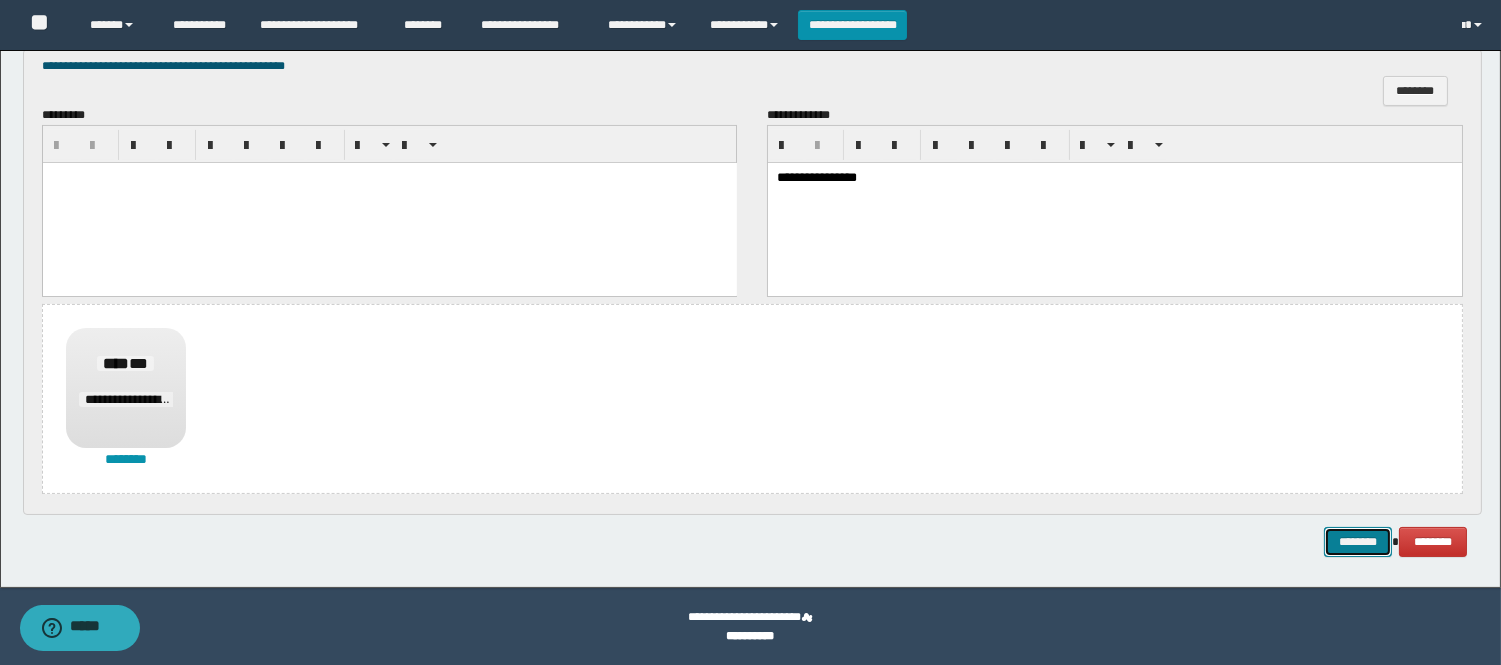 click on "********" at bounding box center [1358, 542] 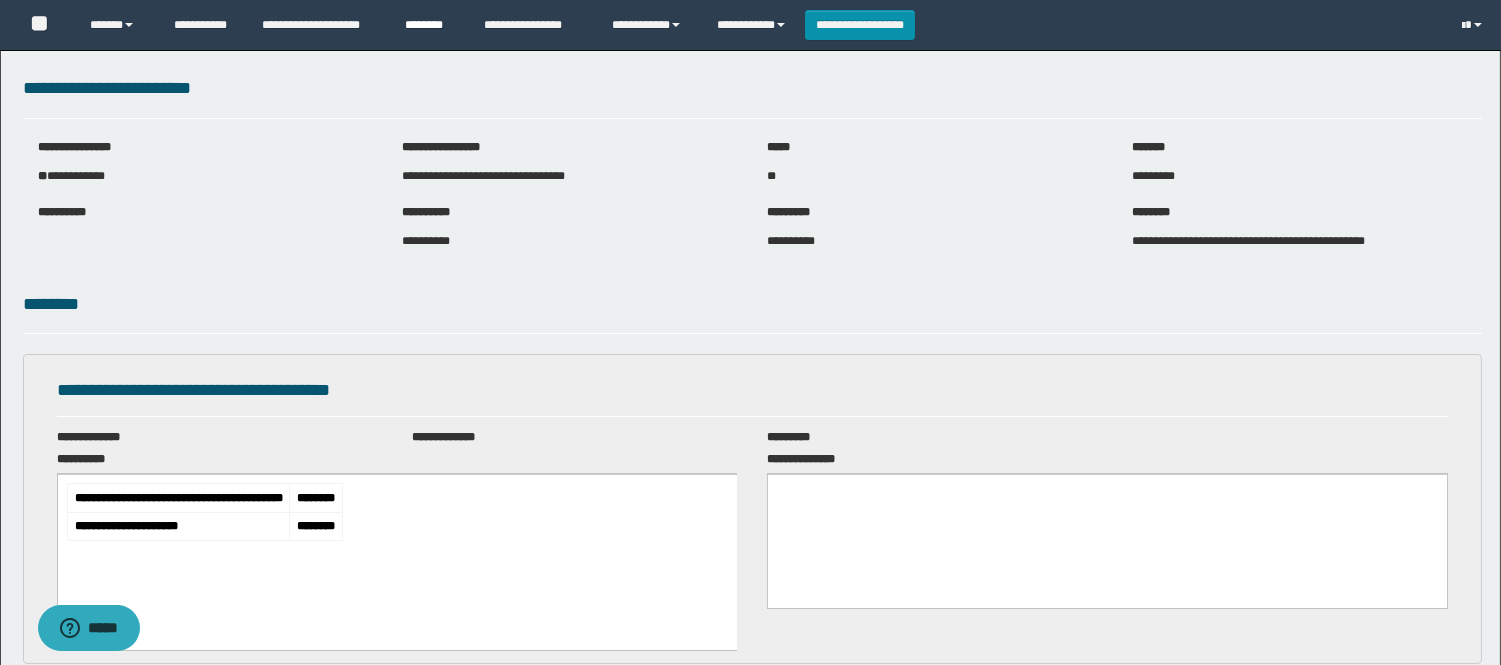 scroll, scrollTop: 0, scrollLeft: 0, axis: both 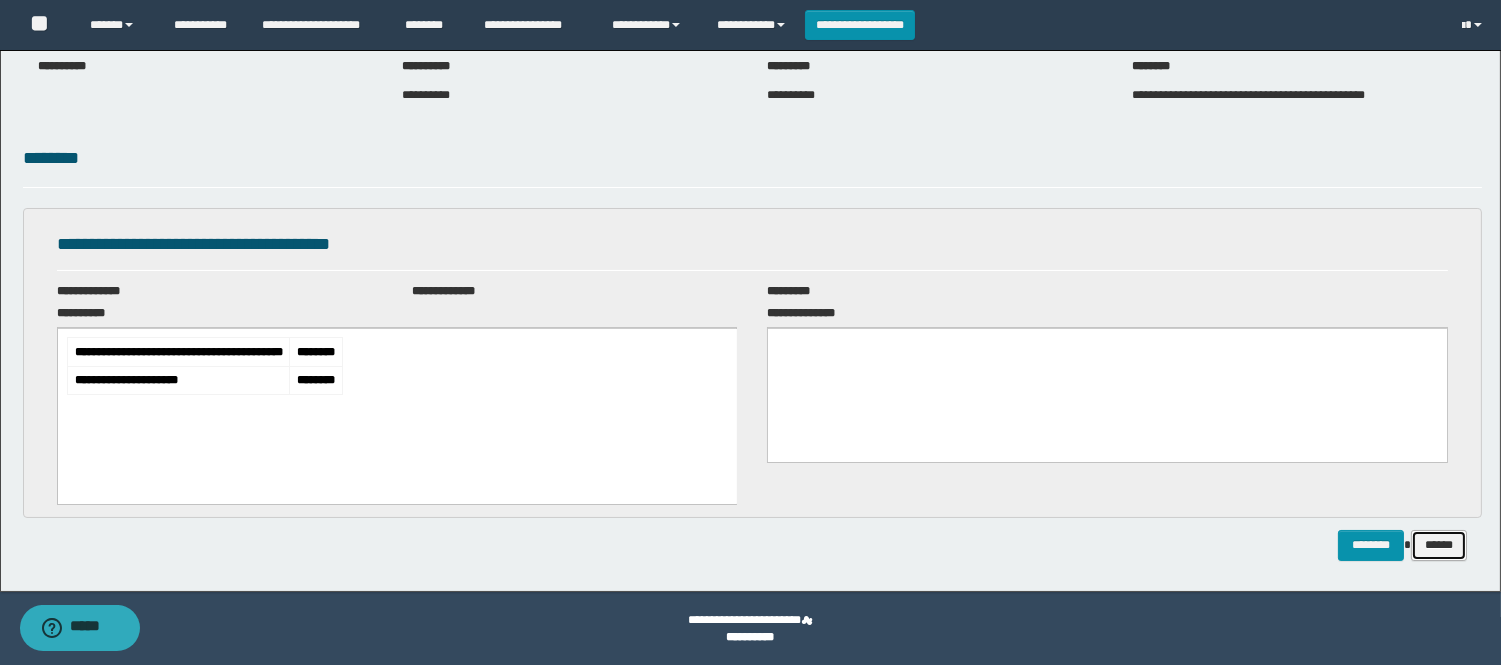 click on "******" at bounding box center (1439, 545) 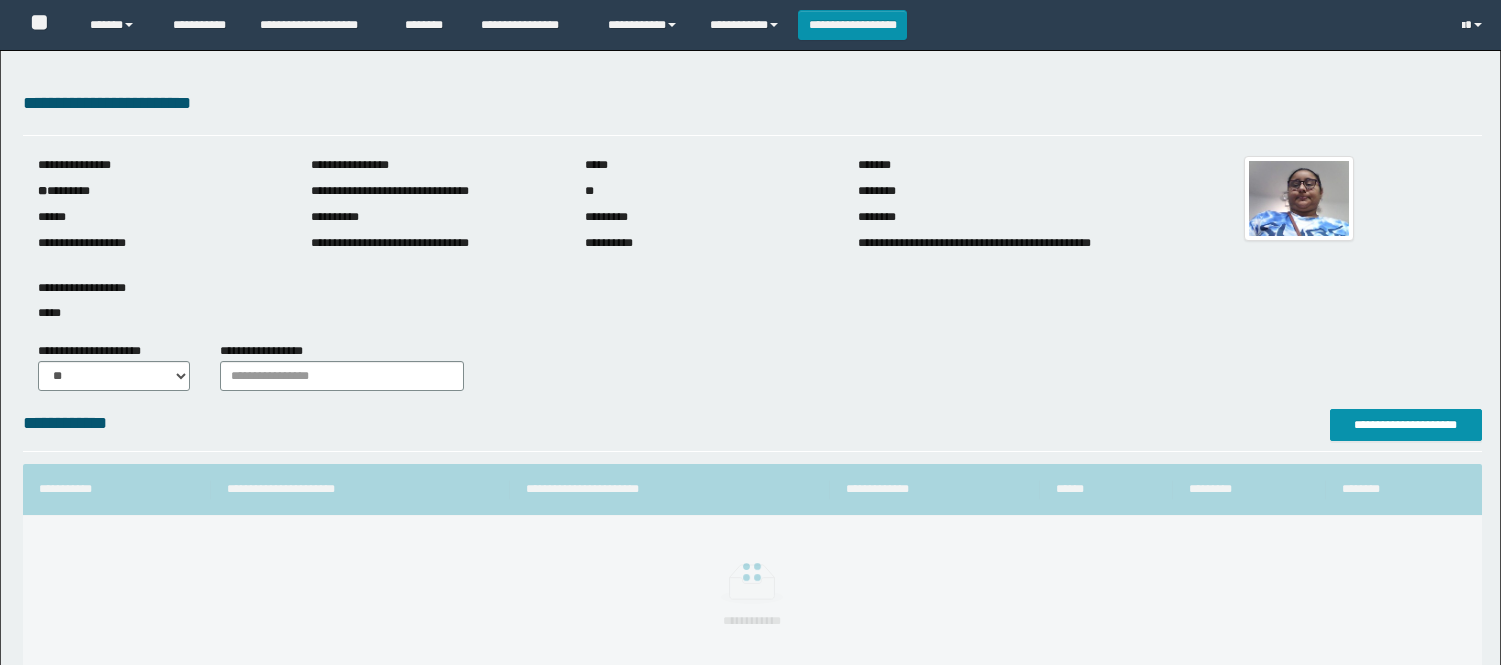 scroll, scrollTop: 0, scrollLeft: 0, axis: both 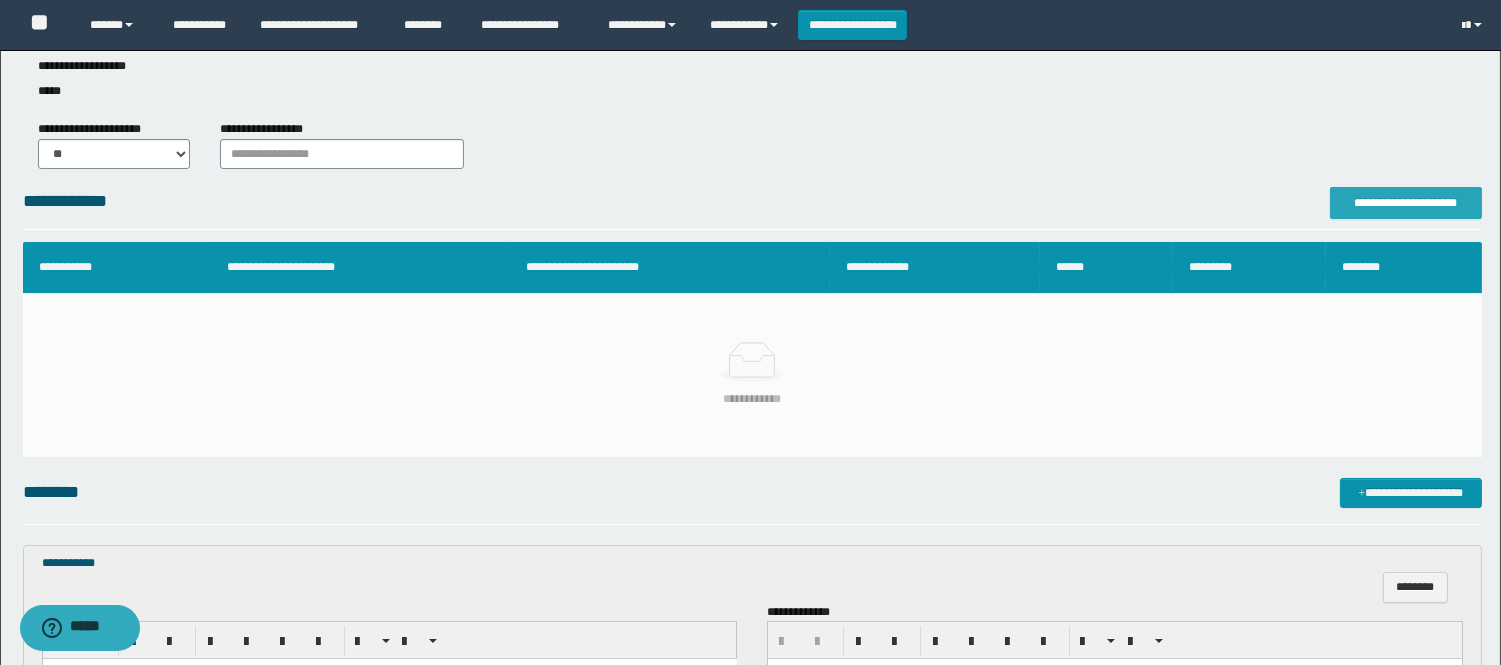 click on "**********" at bounding box center (1406, 203) 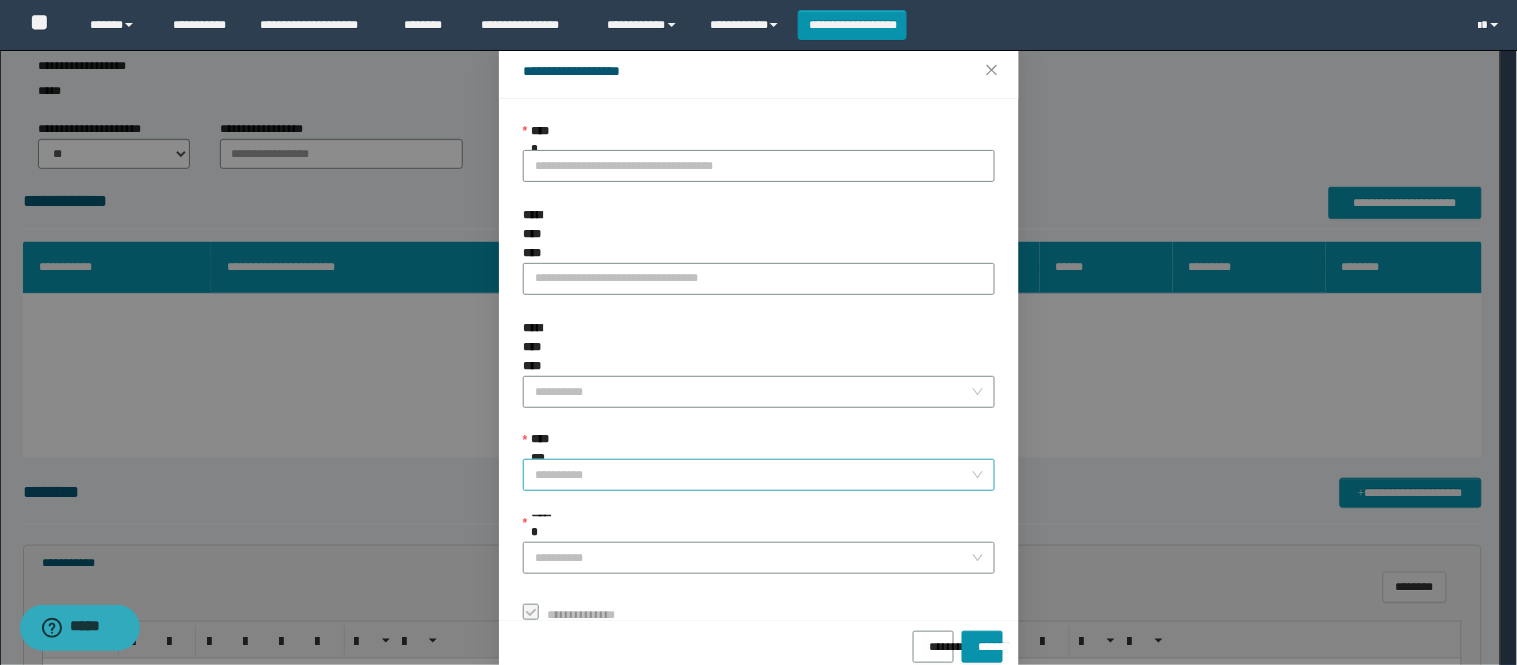 scroll, scrollTop: 87, scrollLeft: 0, axis: vertical 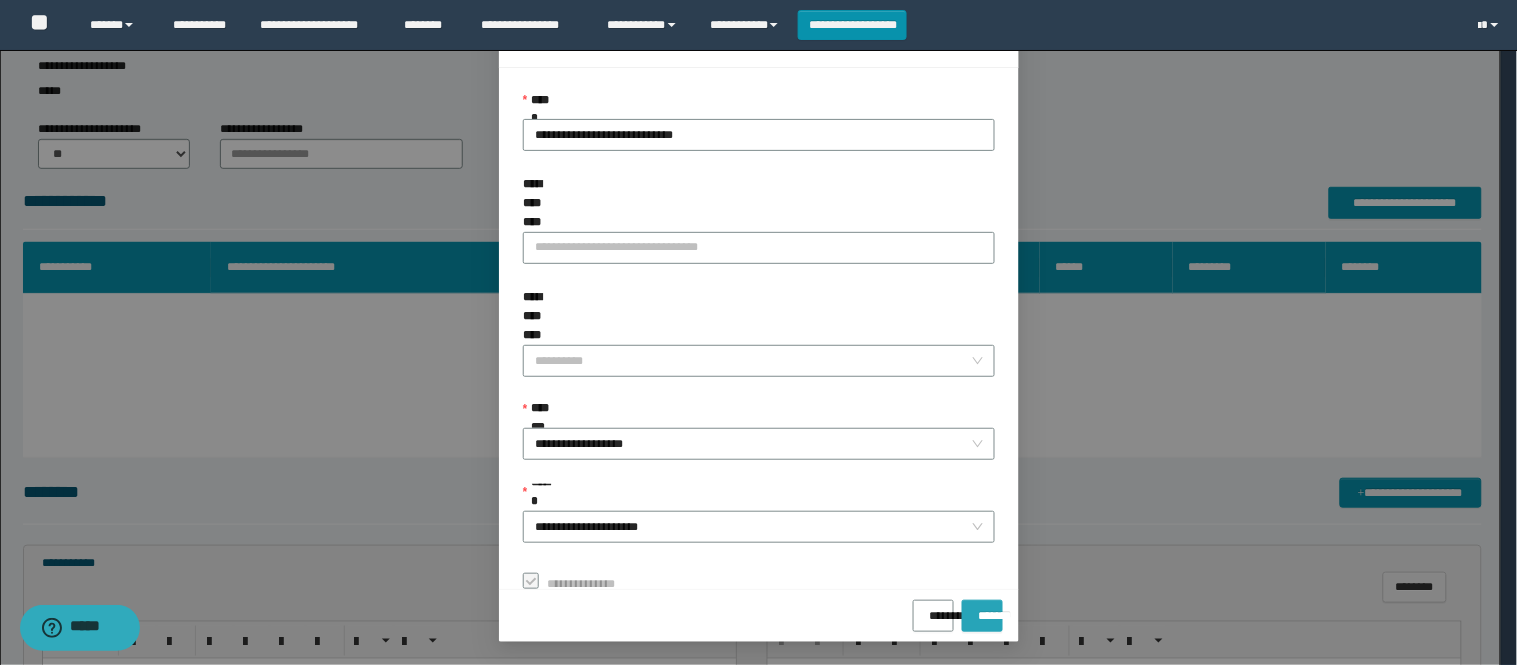 click on "*******" at bounding box center [982, 609] 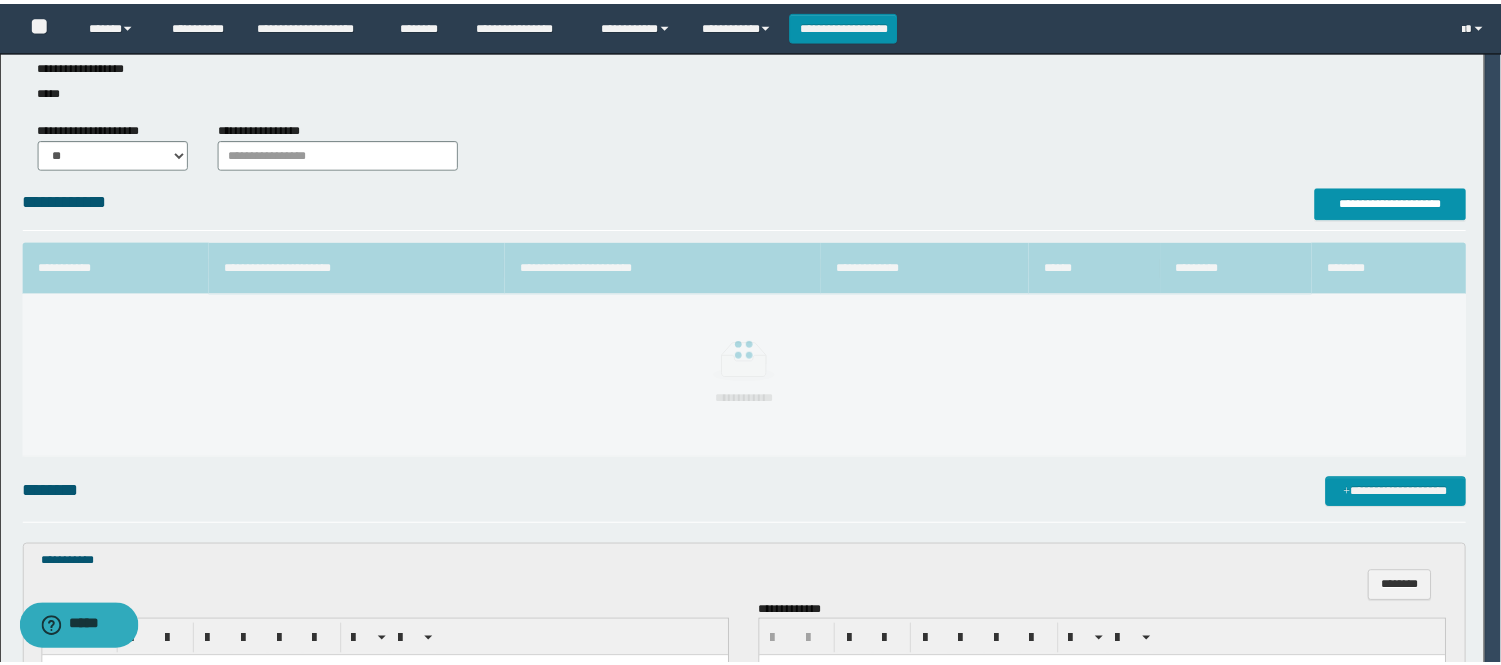 scroll, scrollTop: 41, scrollLeft: 0, axis: vertical 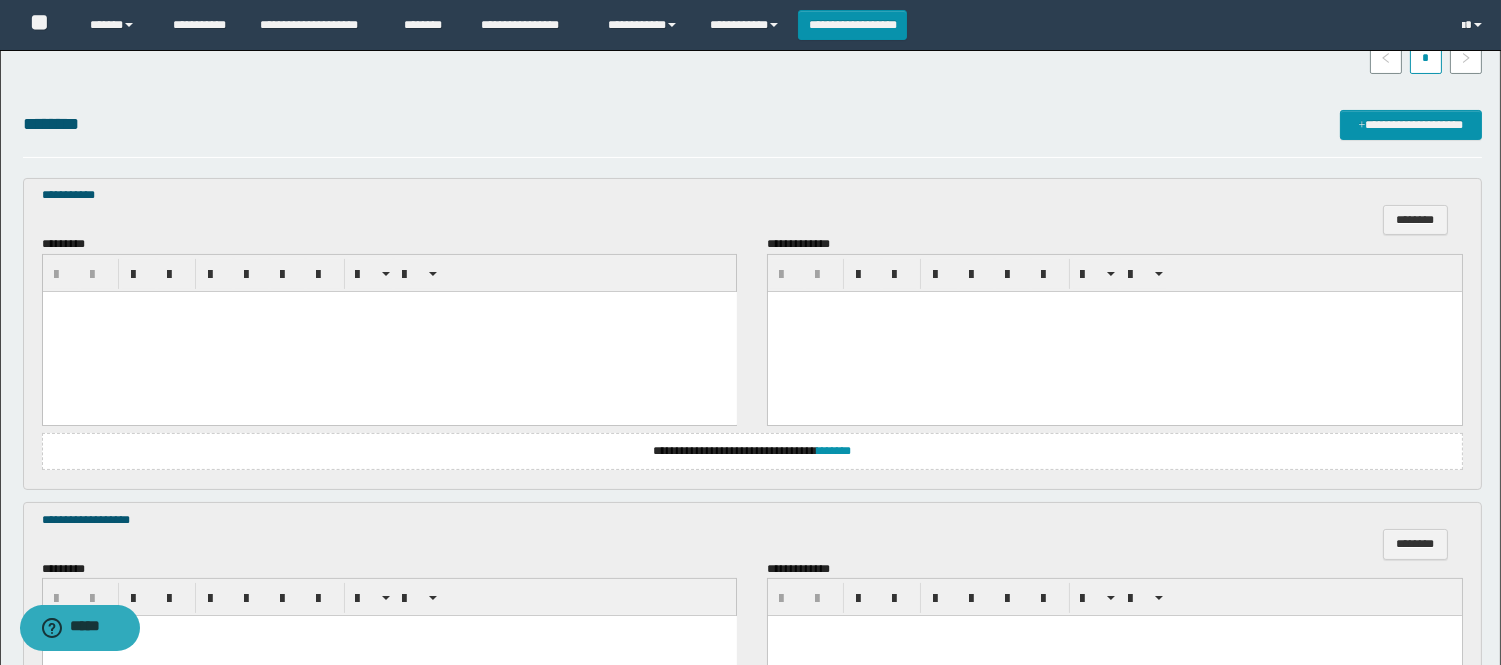 click at bounding box center [389, 331] 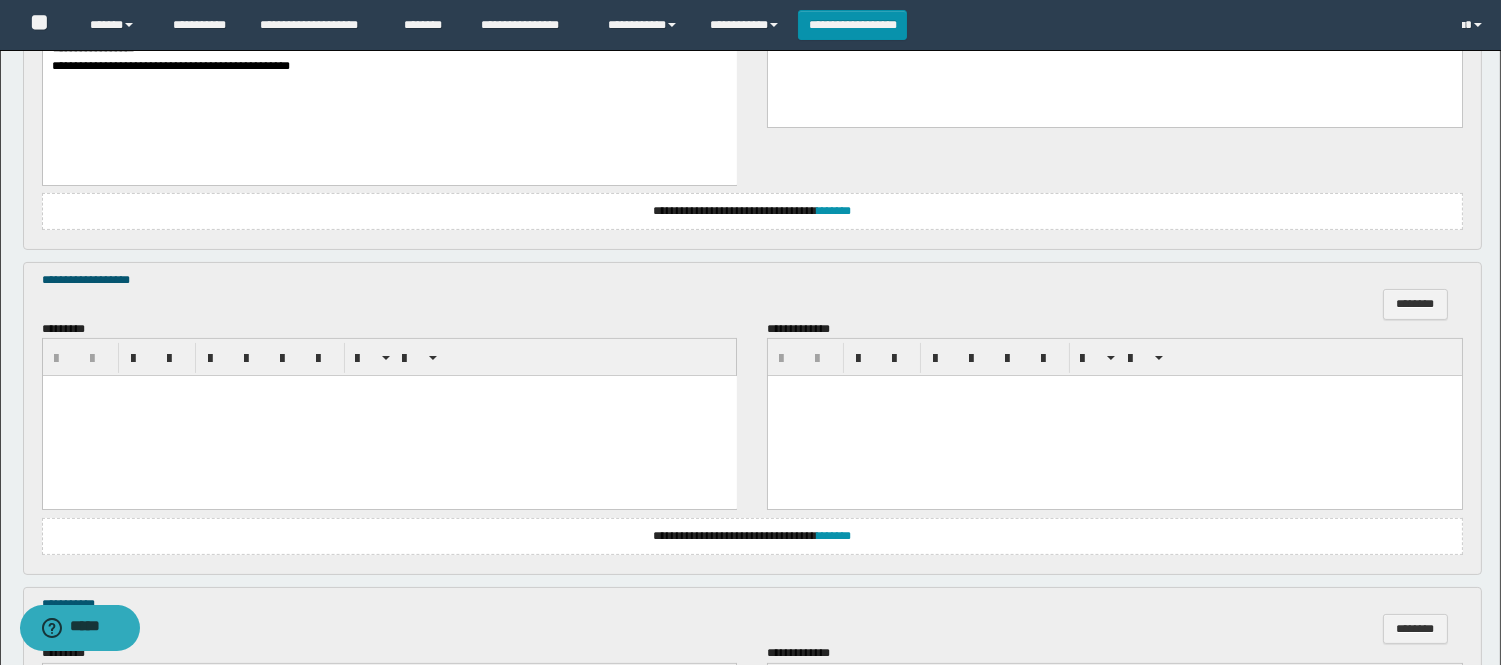 scroll, scrollTop: 888, scrollLeft: 0, axis: vertical 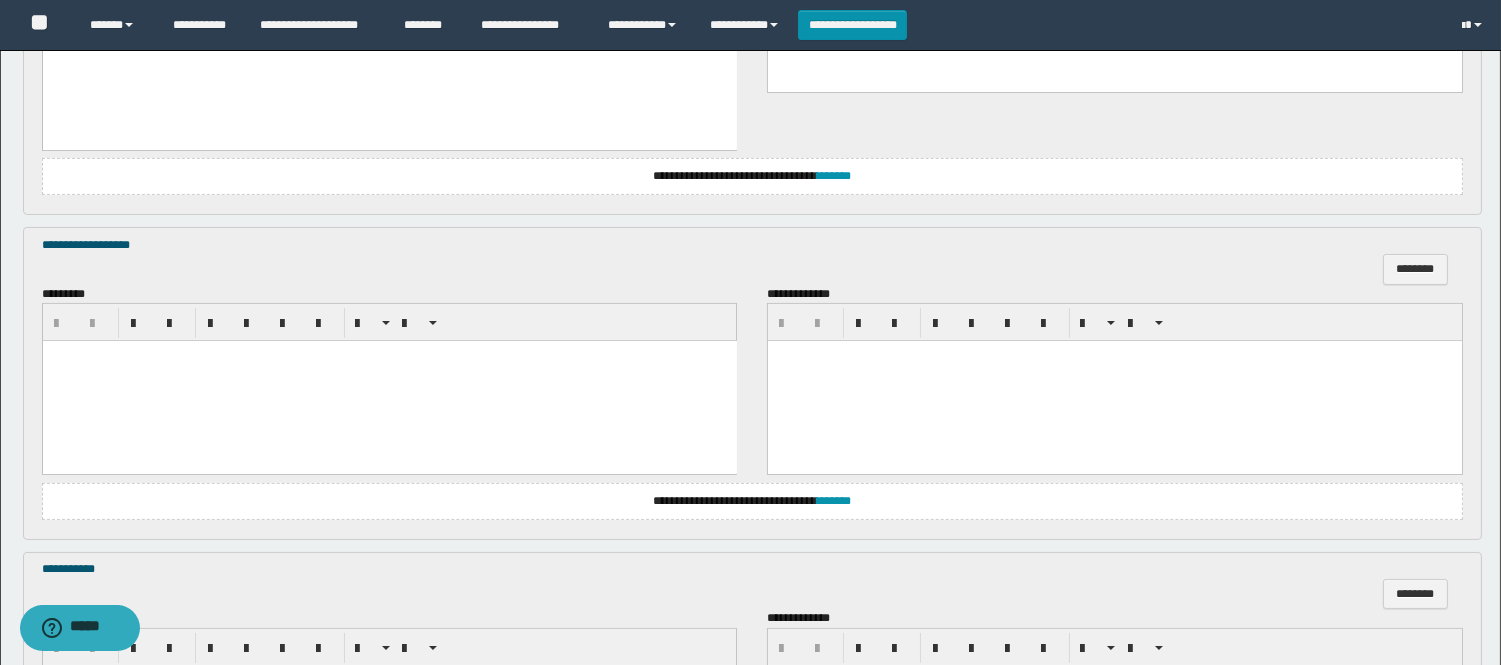 click at bounding box center [389, 381] 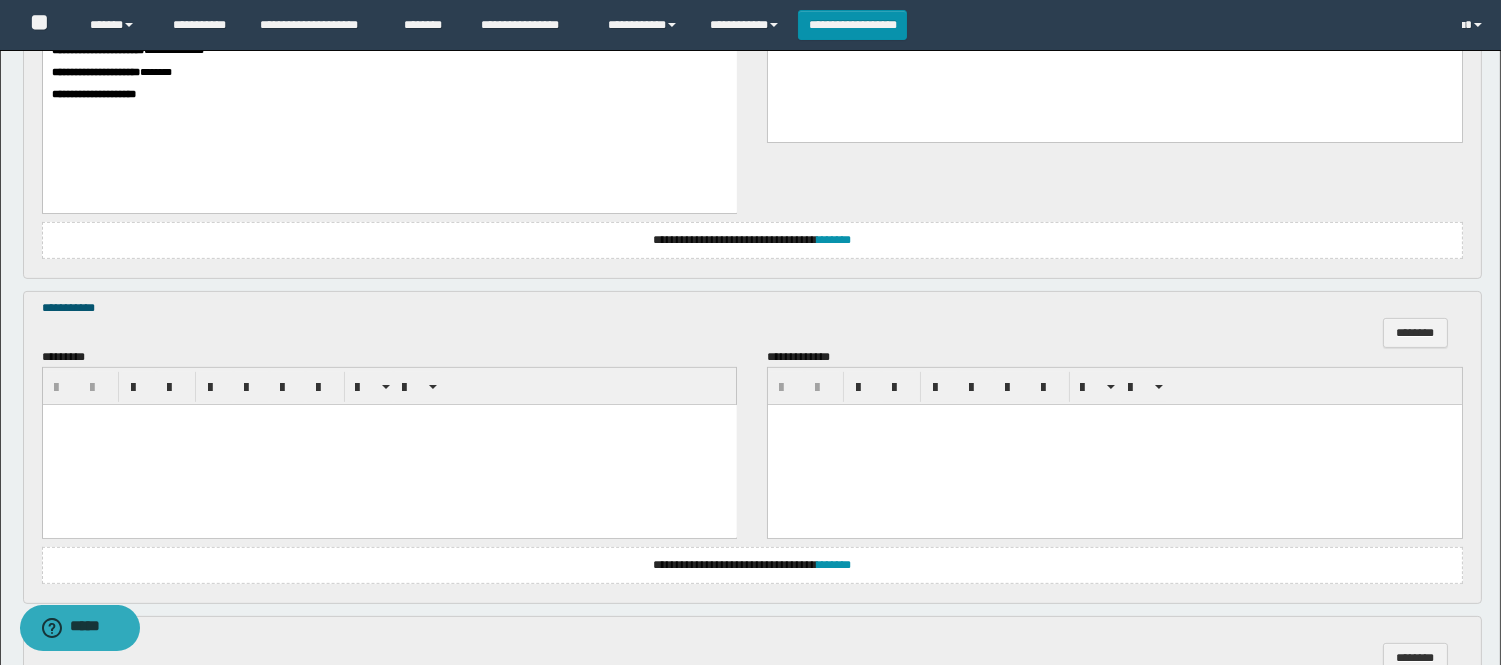 scroll, scrollTop: 1222, scrollLeft: 0, axis: vertical 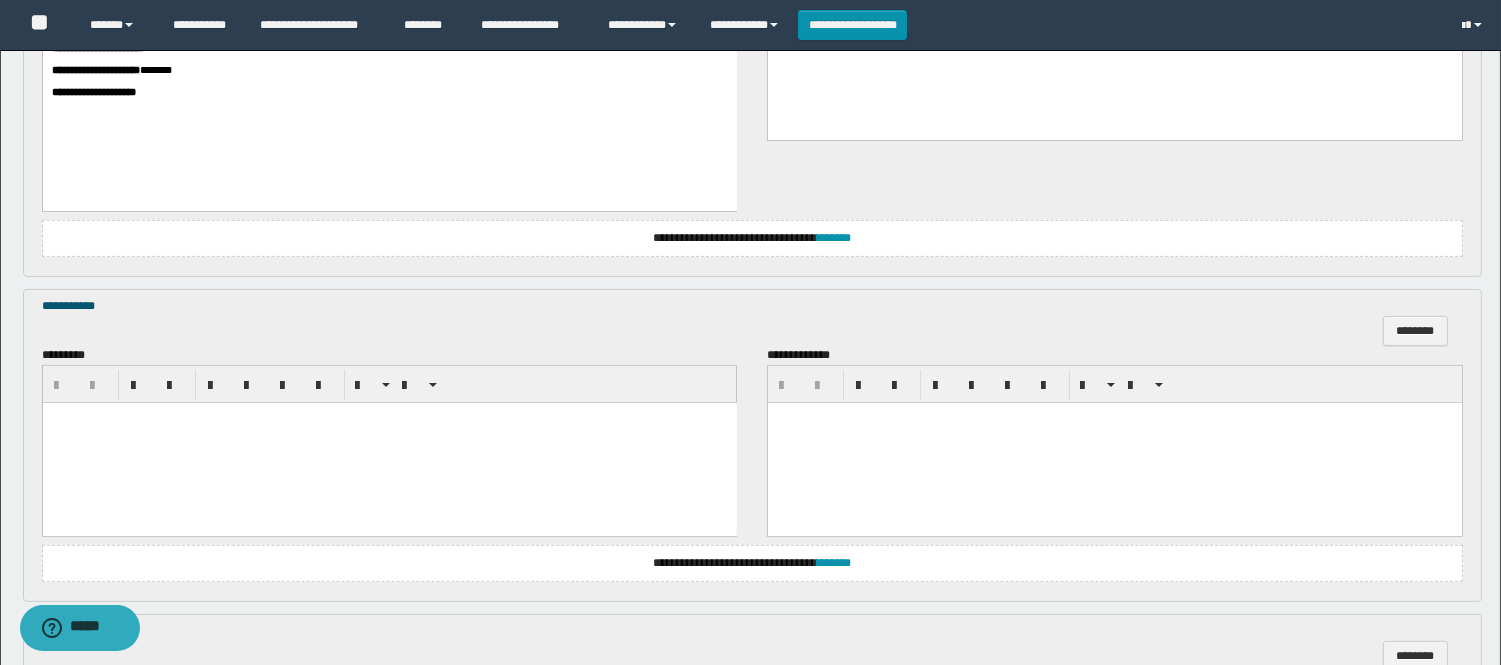 drag, startPoint x: 44, startPoint y: 461, endPoint x: 689, endPoint y: 596, distance: 658.9765 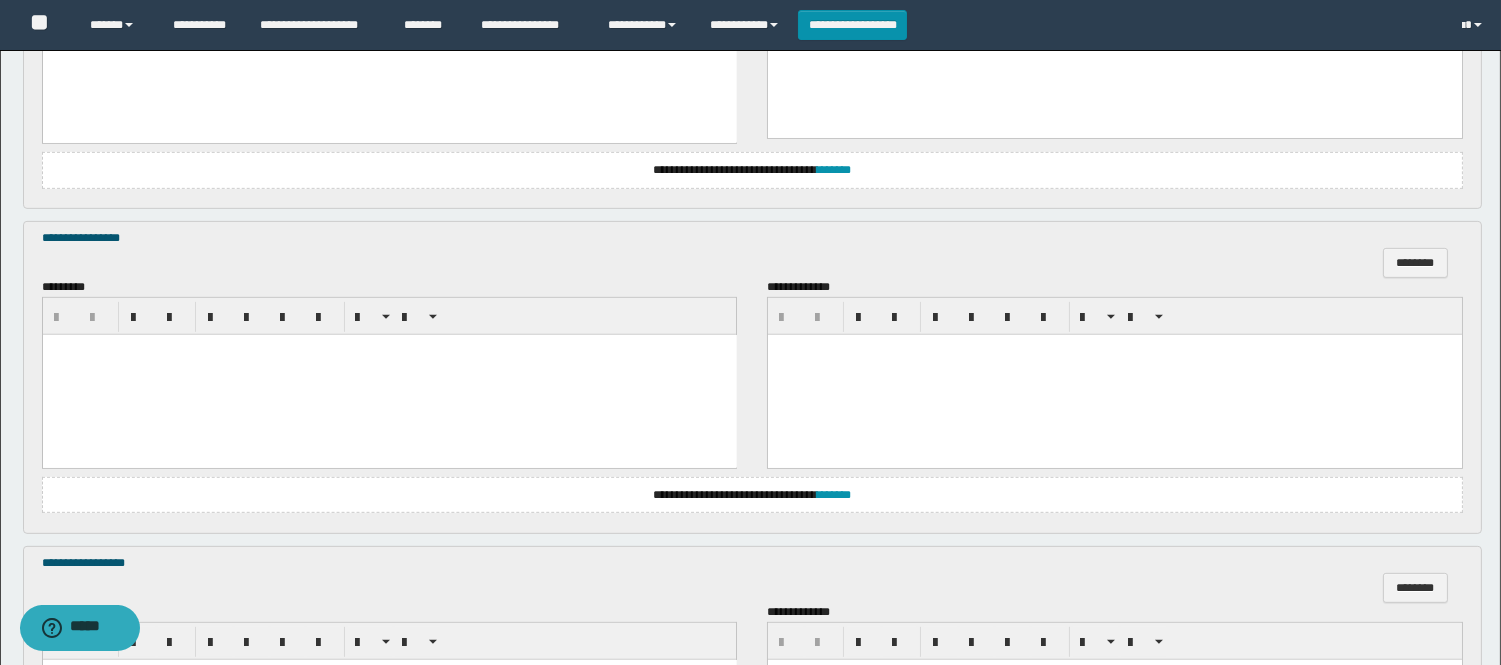 scroll, scrollTop: 1666, scrollLeft: 0, axis: vertical 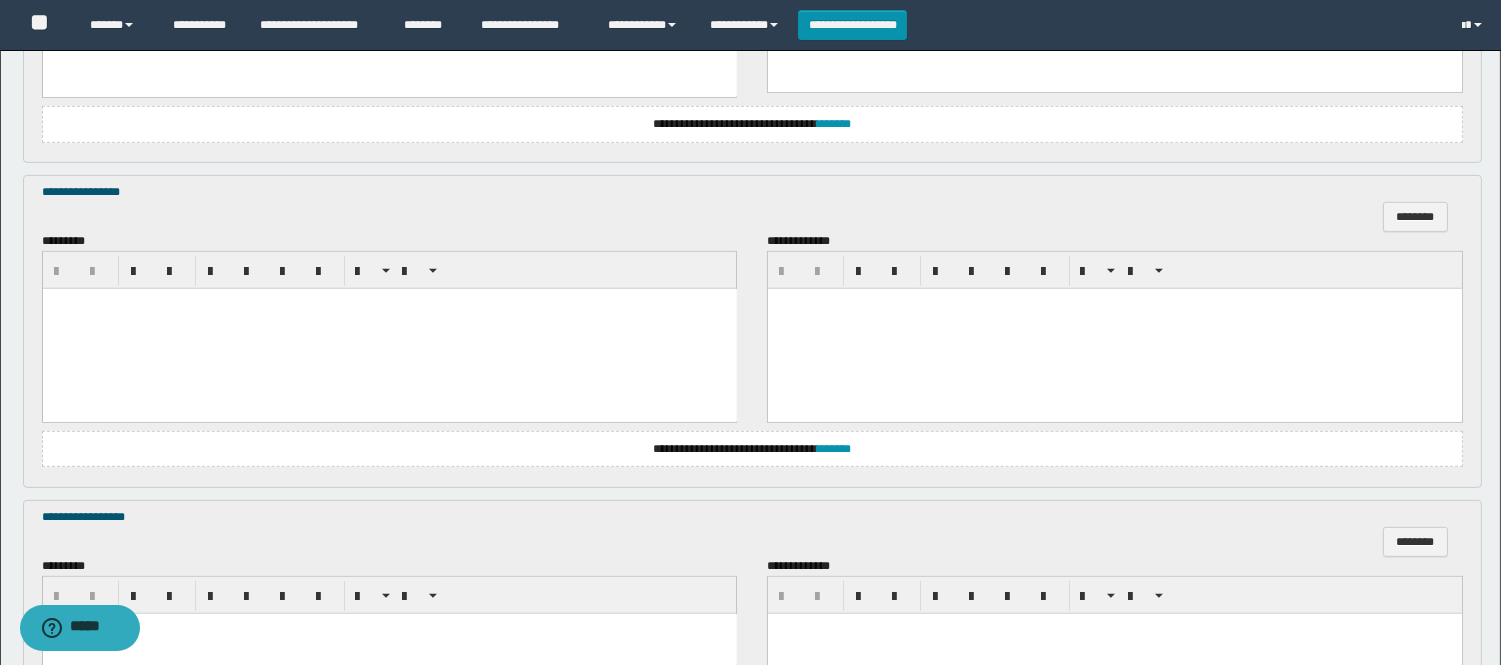 click at bounding box center (389, 329) 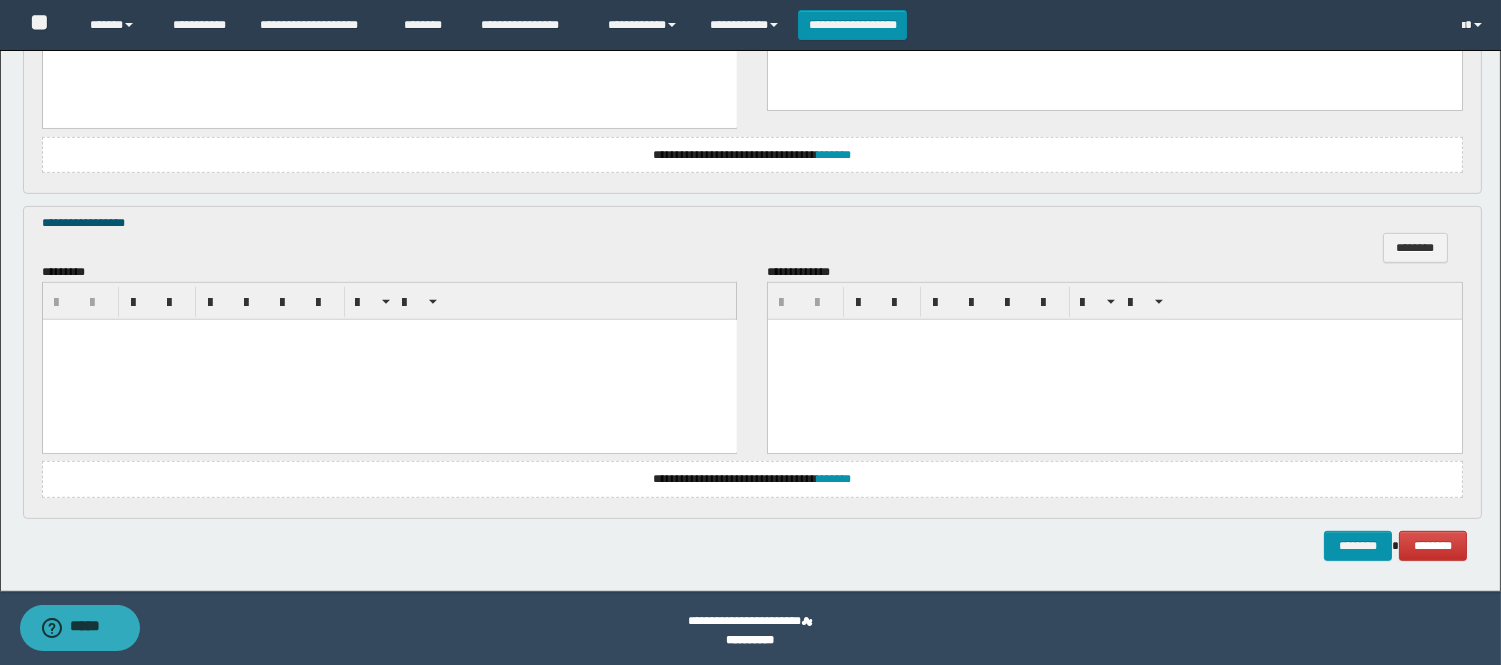 scroll, scrollTop: 1982, scrollLeft: 0, axis: vertical 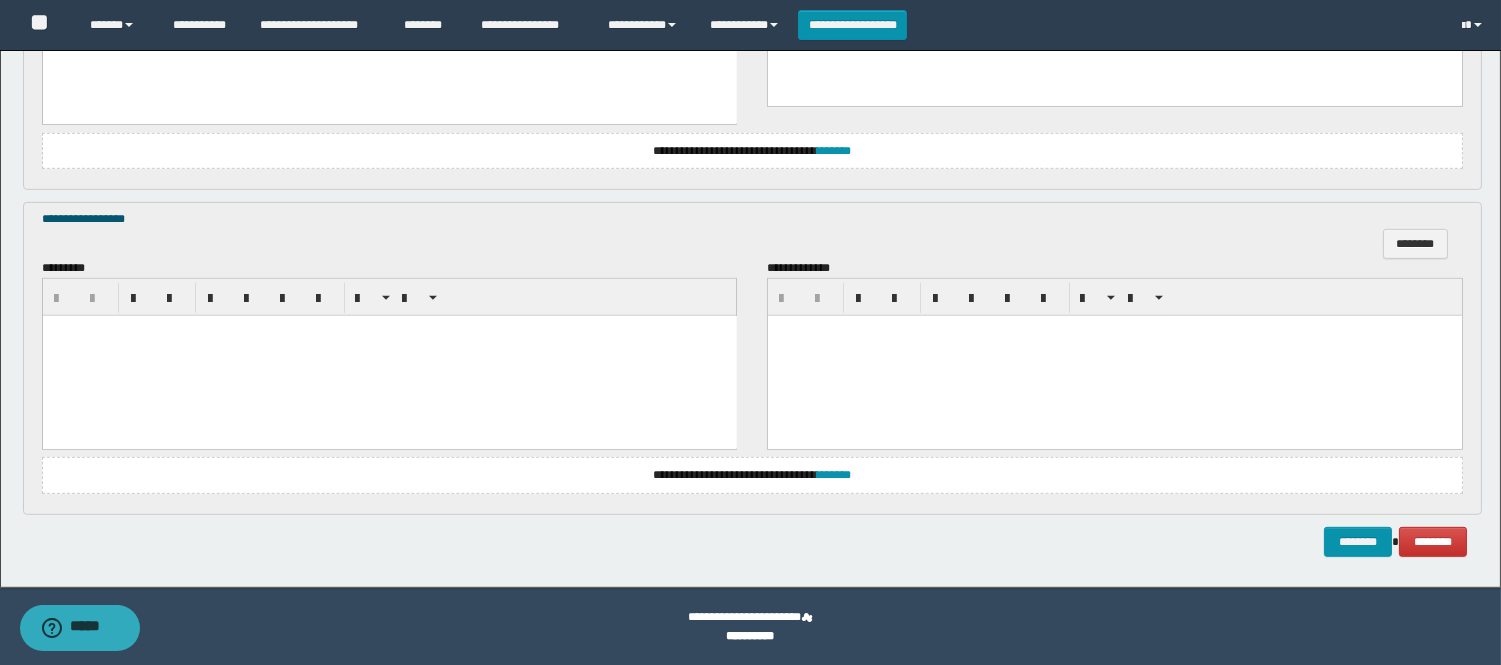 click at bounding box center (389, 355) 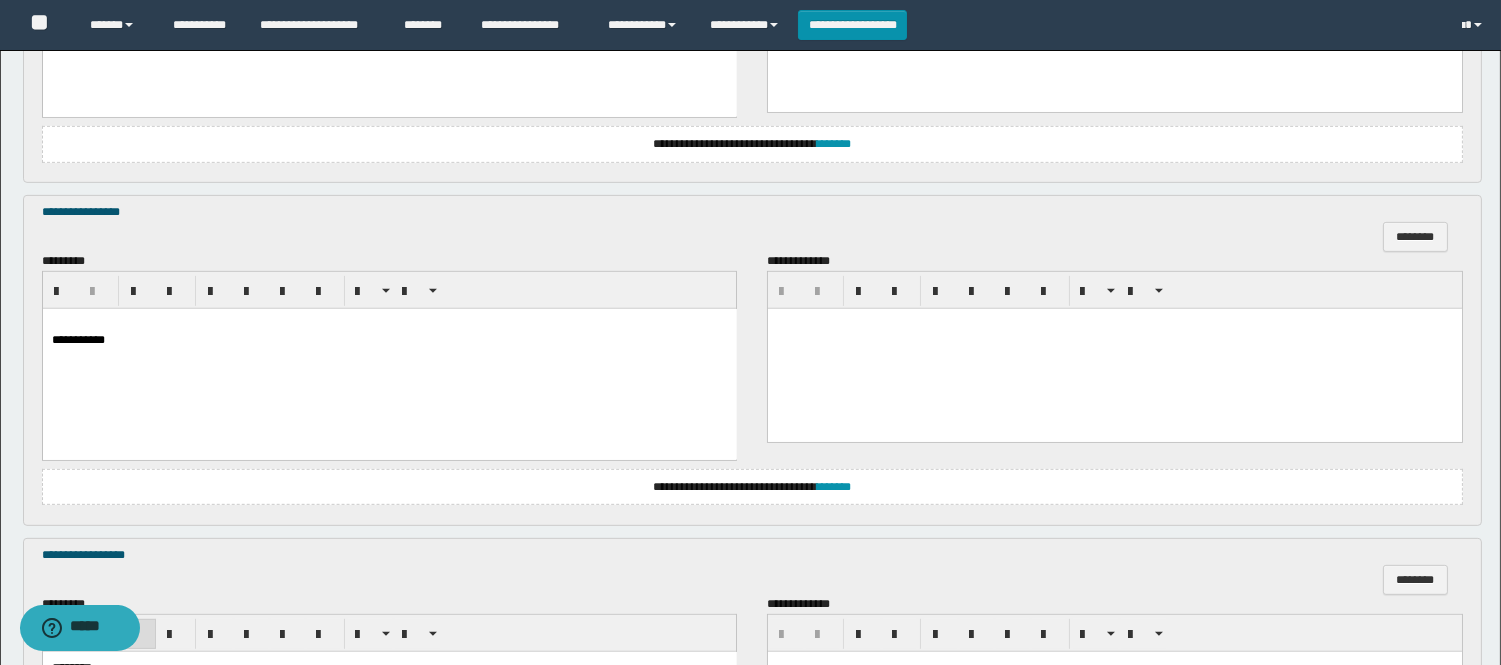 scroll, scrollTop: 2000, scrollLeft: 0, axis: vertical 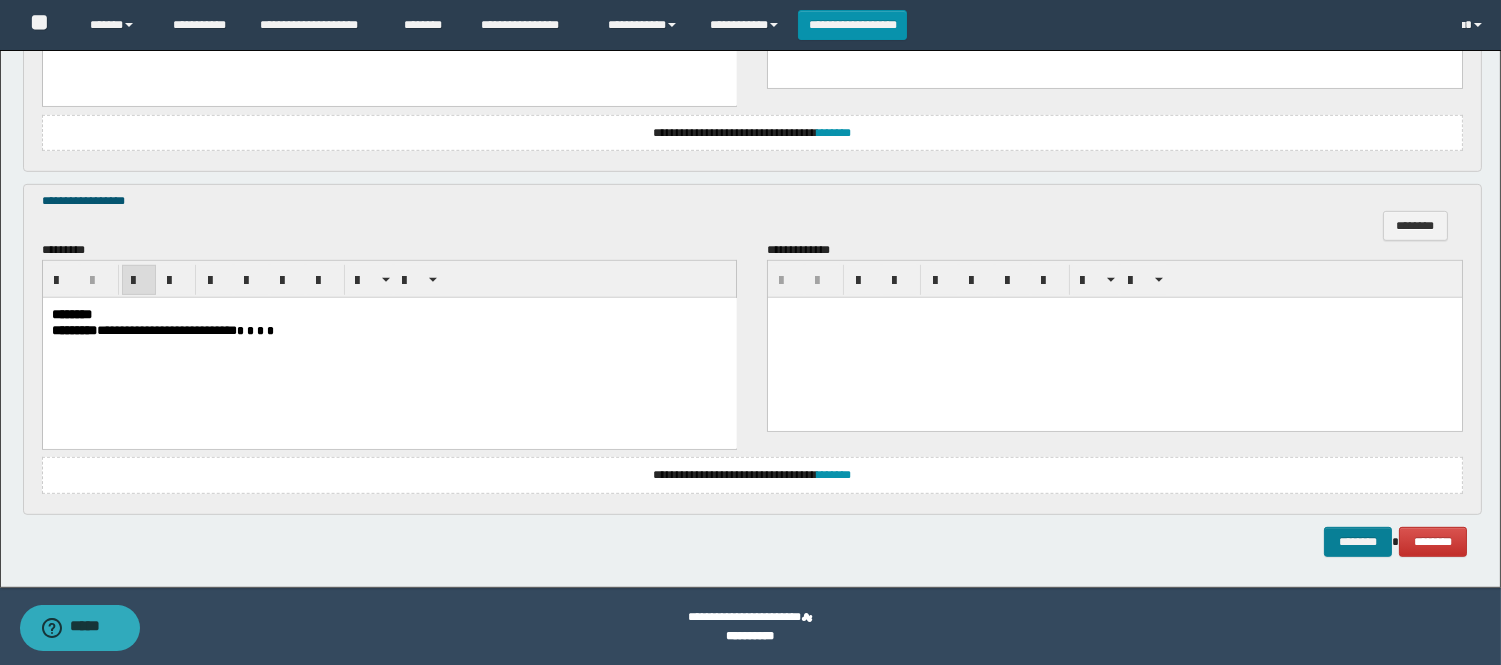 click on "********" at bounding box center (1358, 542) 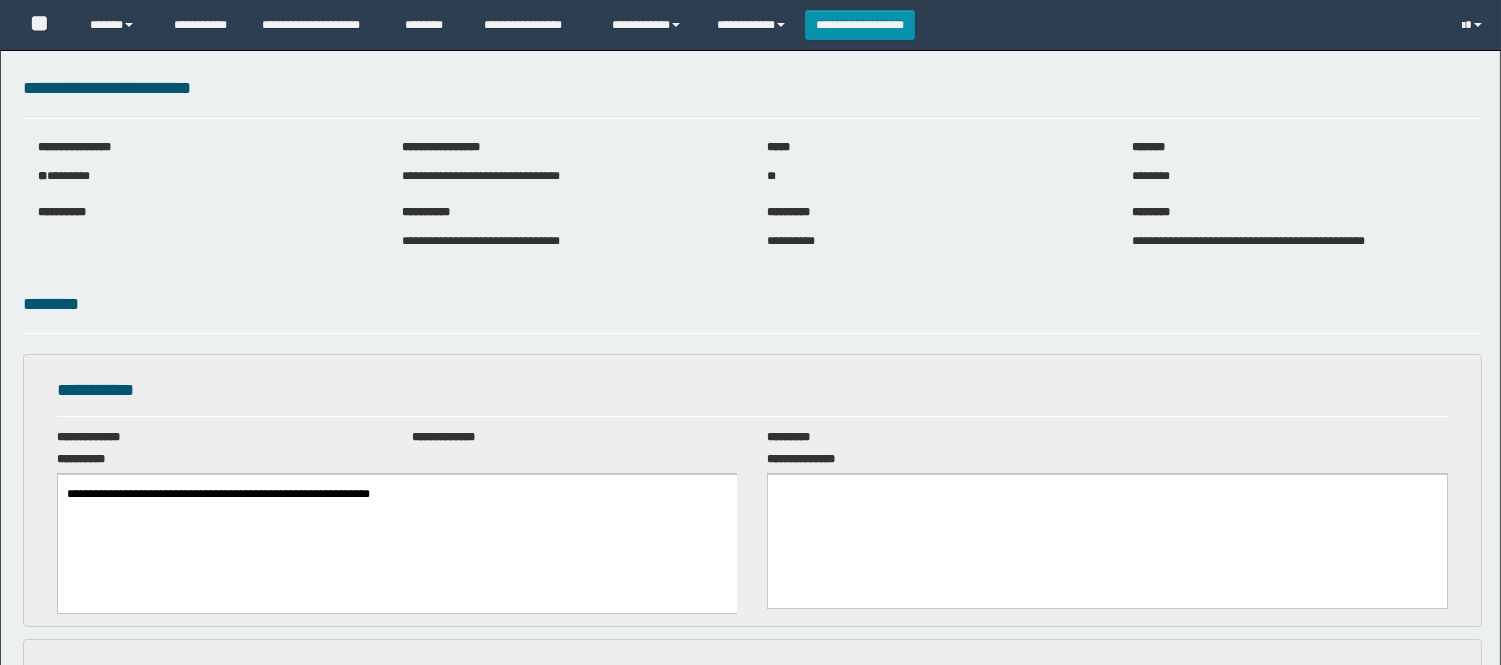 scroll, scrollTop: 0, scrollLeft: 0, axis: both 